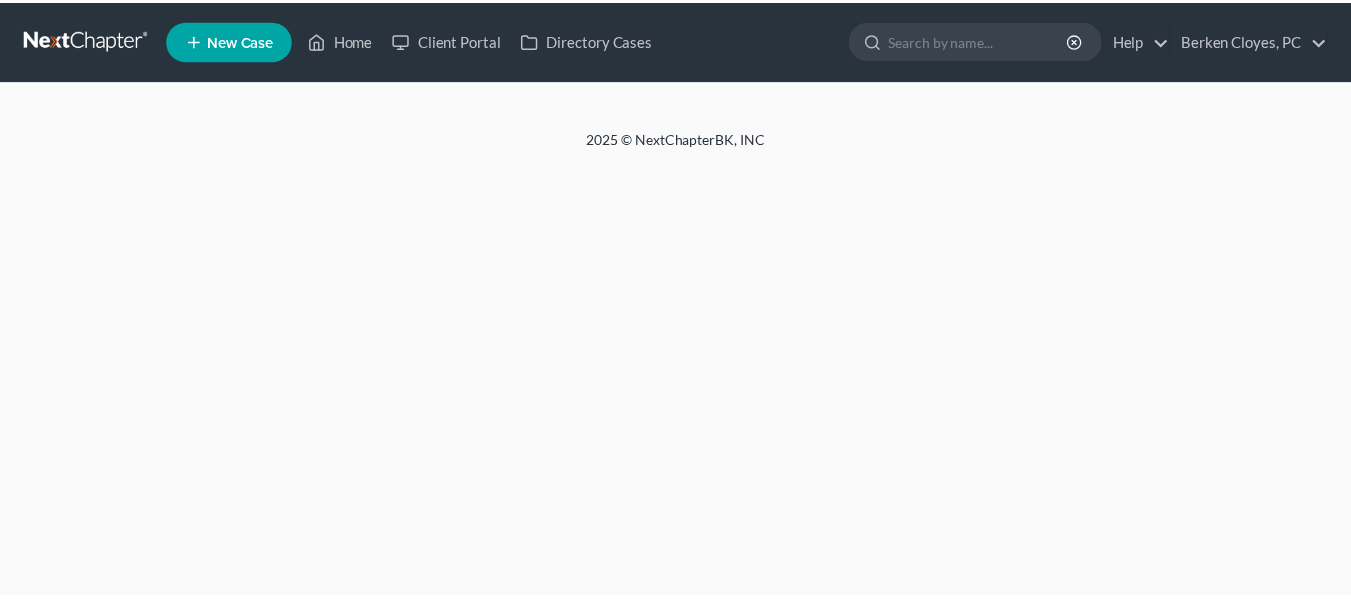 scroll, scrollTop: 0, scrollLeft: 0, axis: both 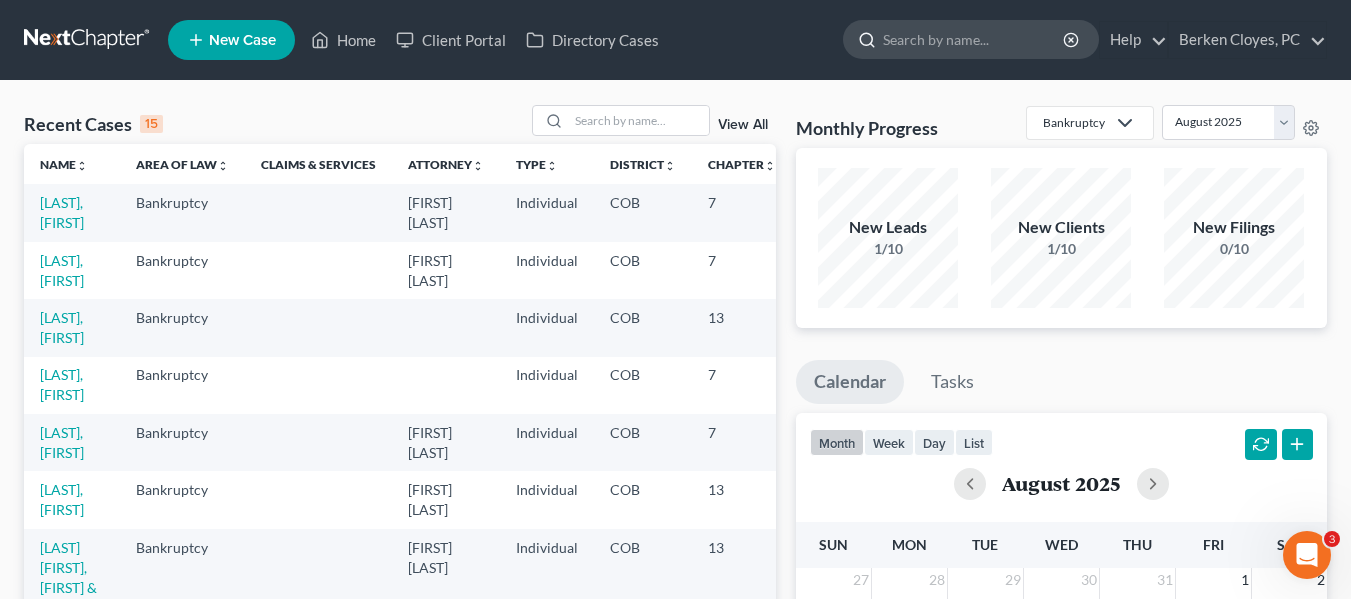 click at bounding box center (974, 39) 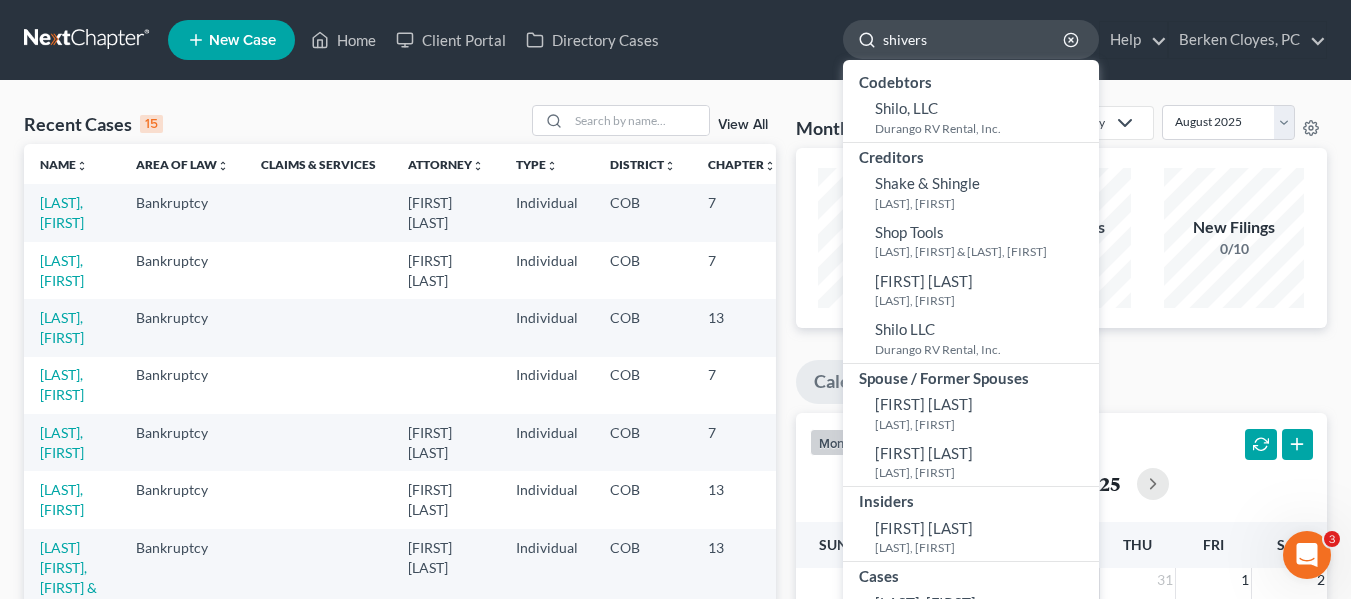 type on "shivers" 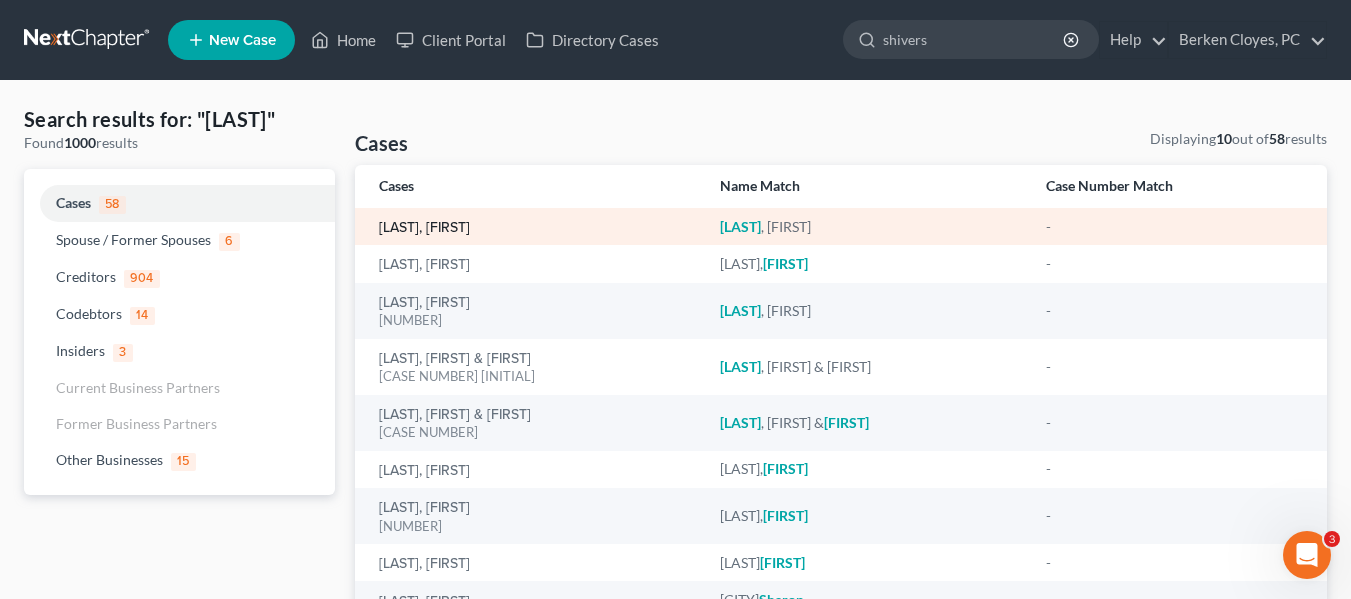 click on "[LAST], [FIRST]" at bounding box center (424, 228) 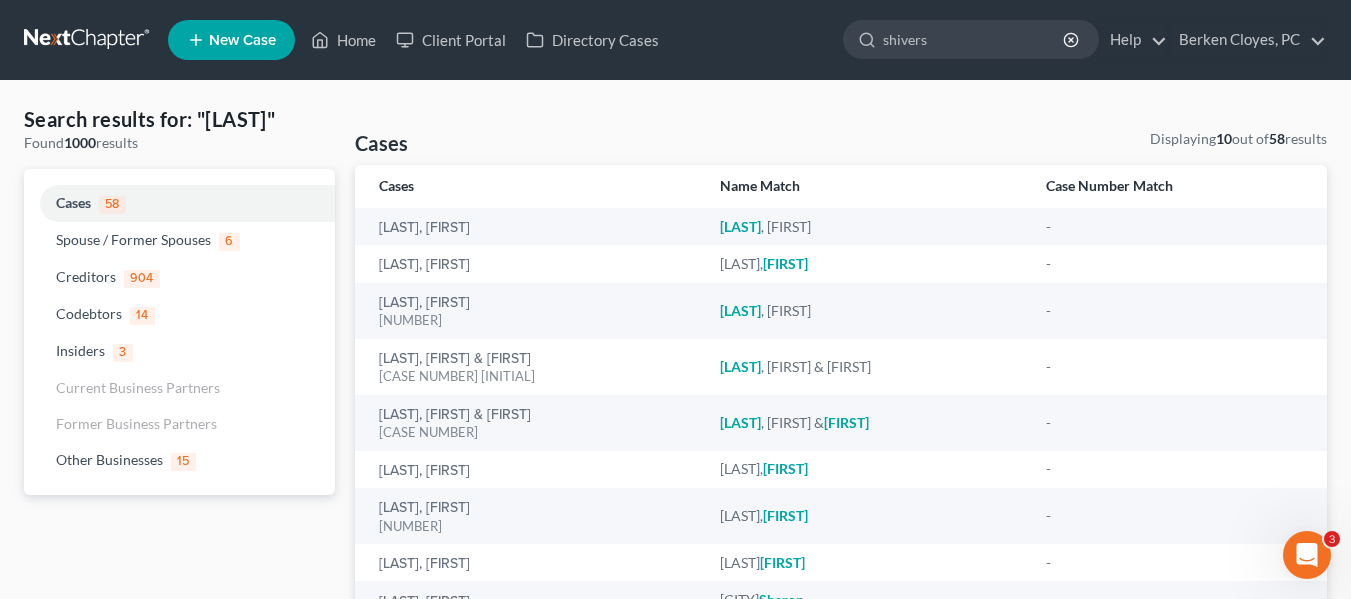 type 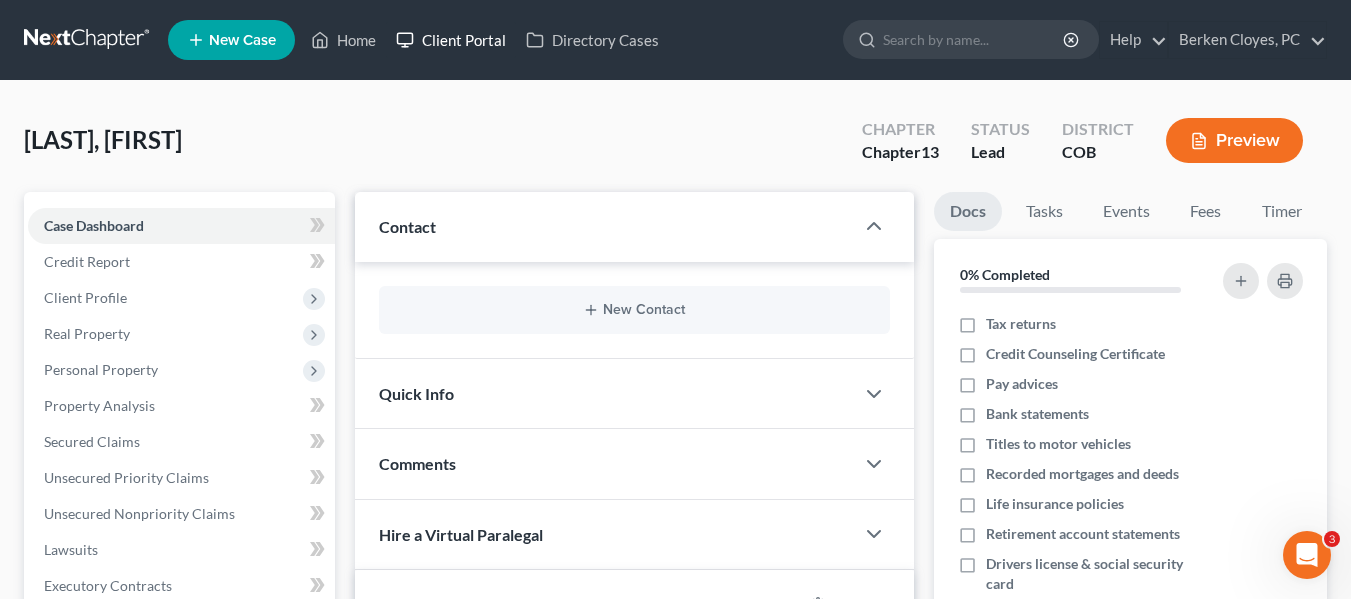 click on "Client Portal" at bounding box center [451, 40] 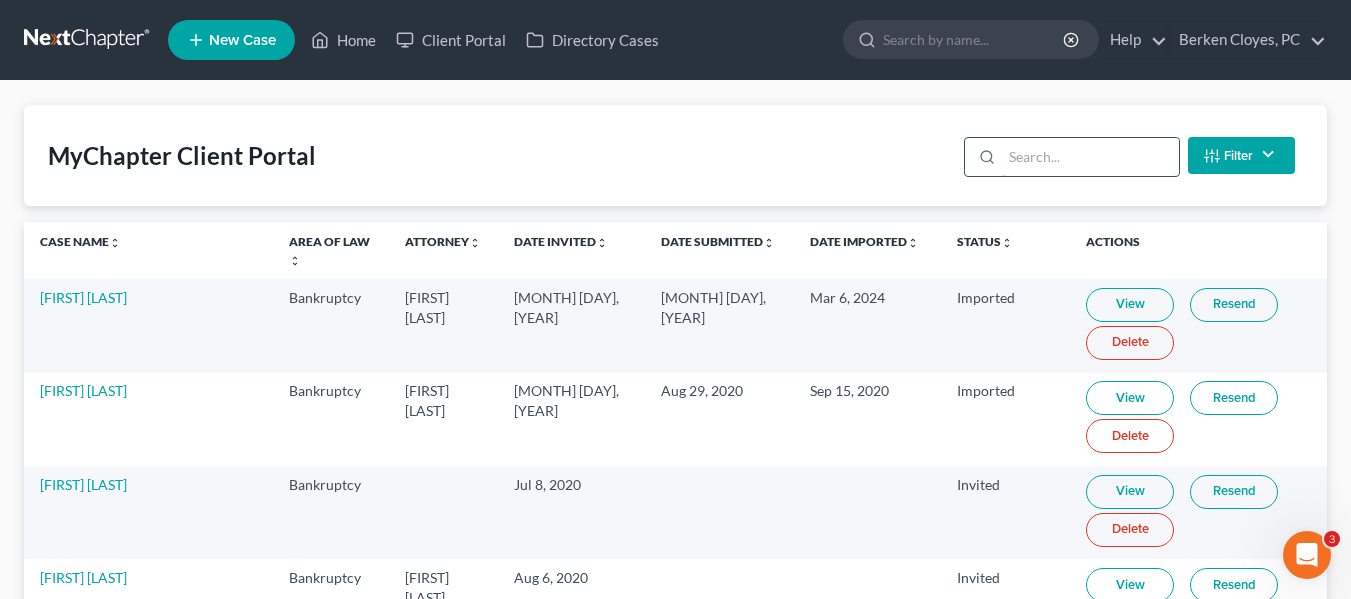 click at bounding box center (1090, 157) 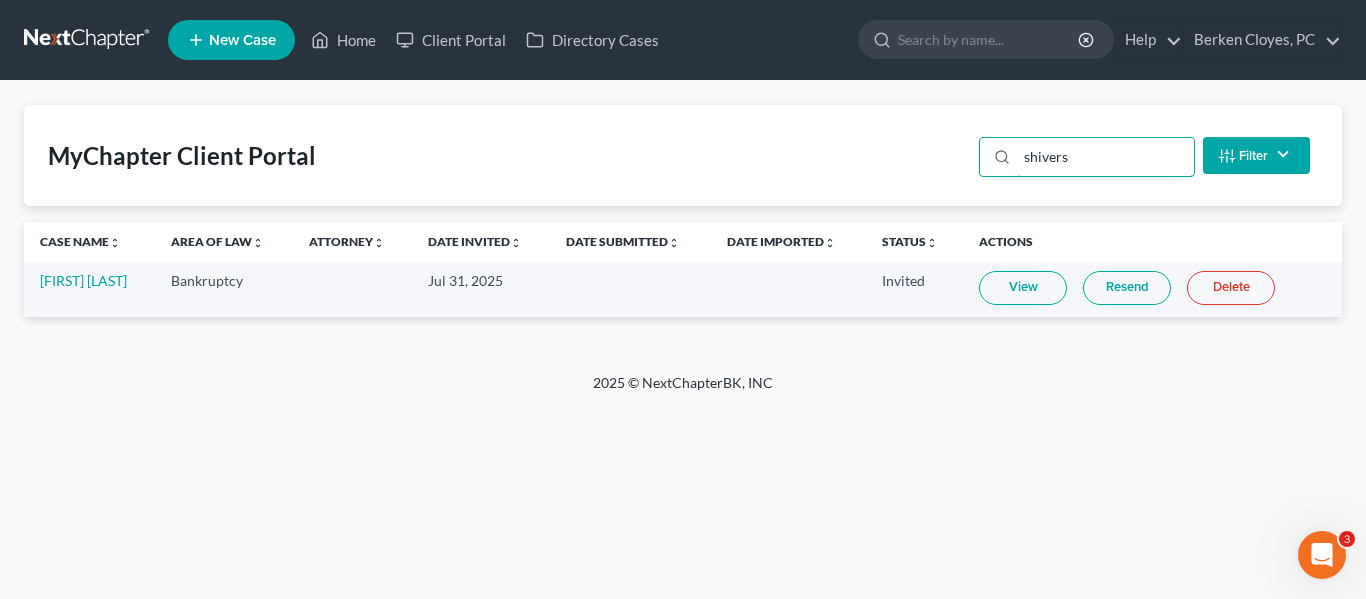 type on "shivers" 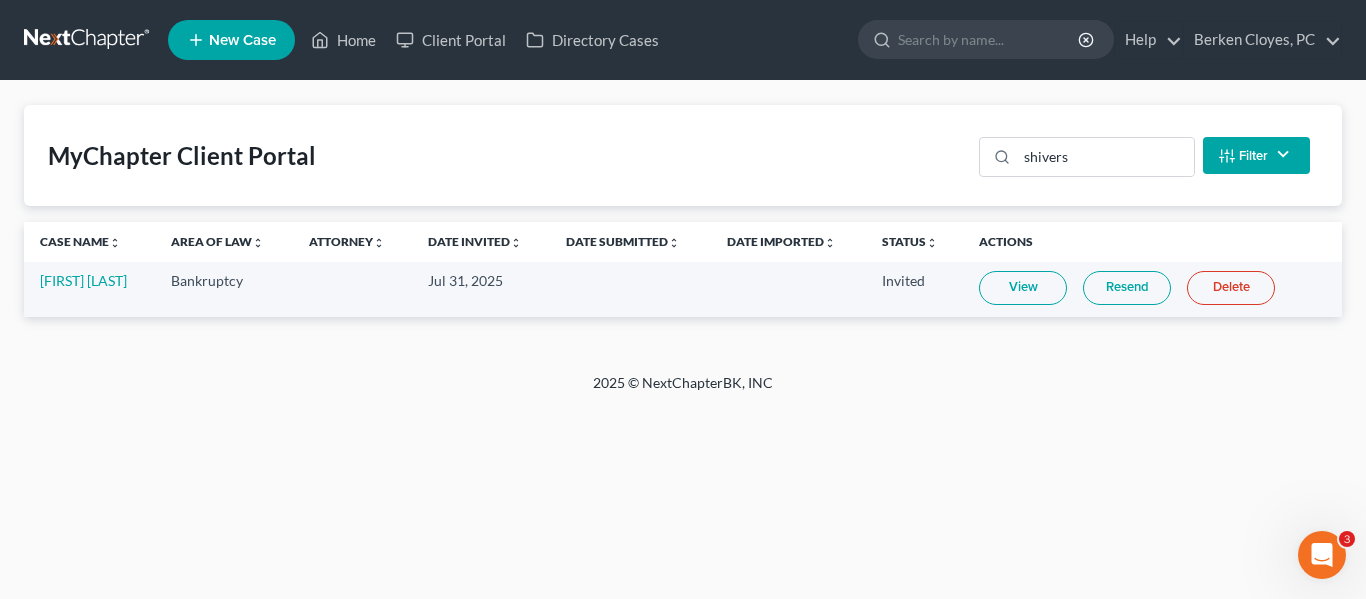 click on "Resend" at bounding box center (1127, 288) 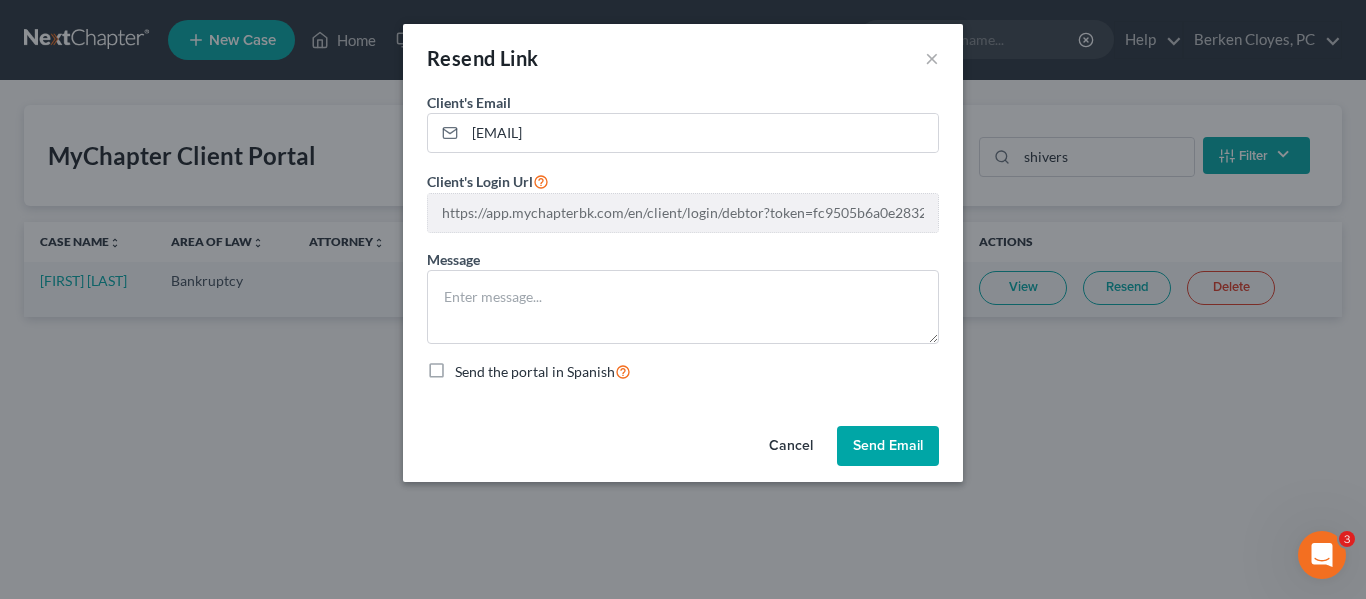click on "Client's Email
*
[EMAIL]" at bounding box center [683, 122] 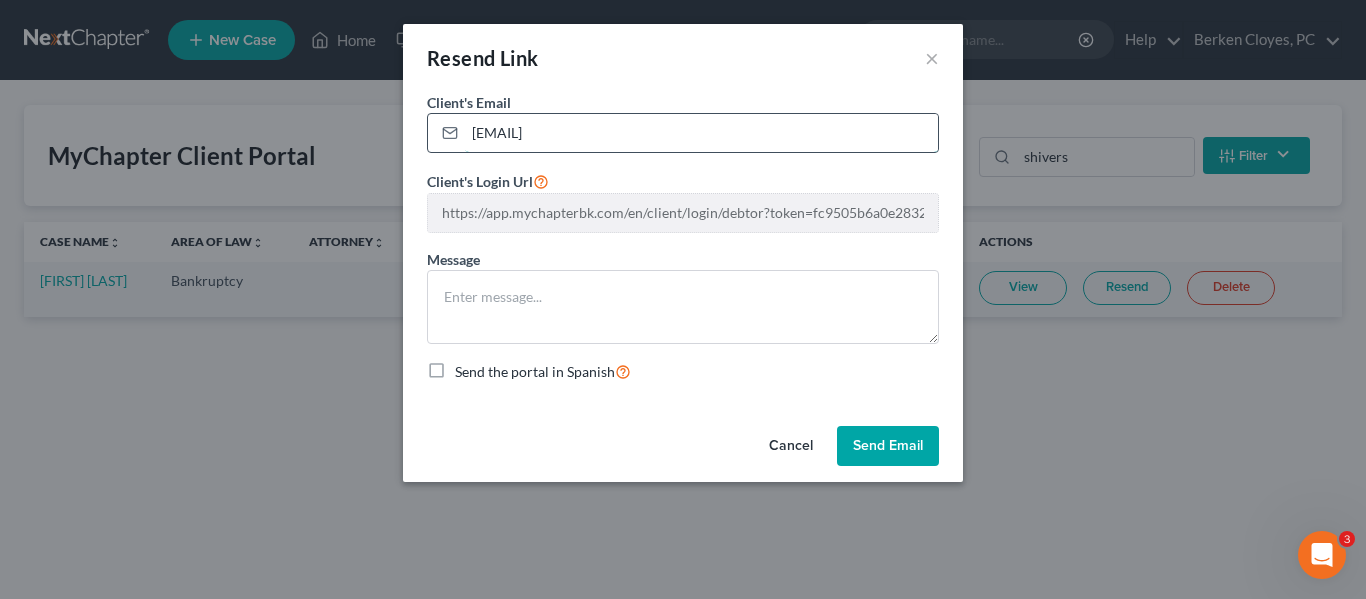 click on "[EMAIL]" at bounding box center (701, 133) 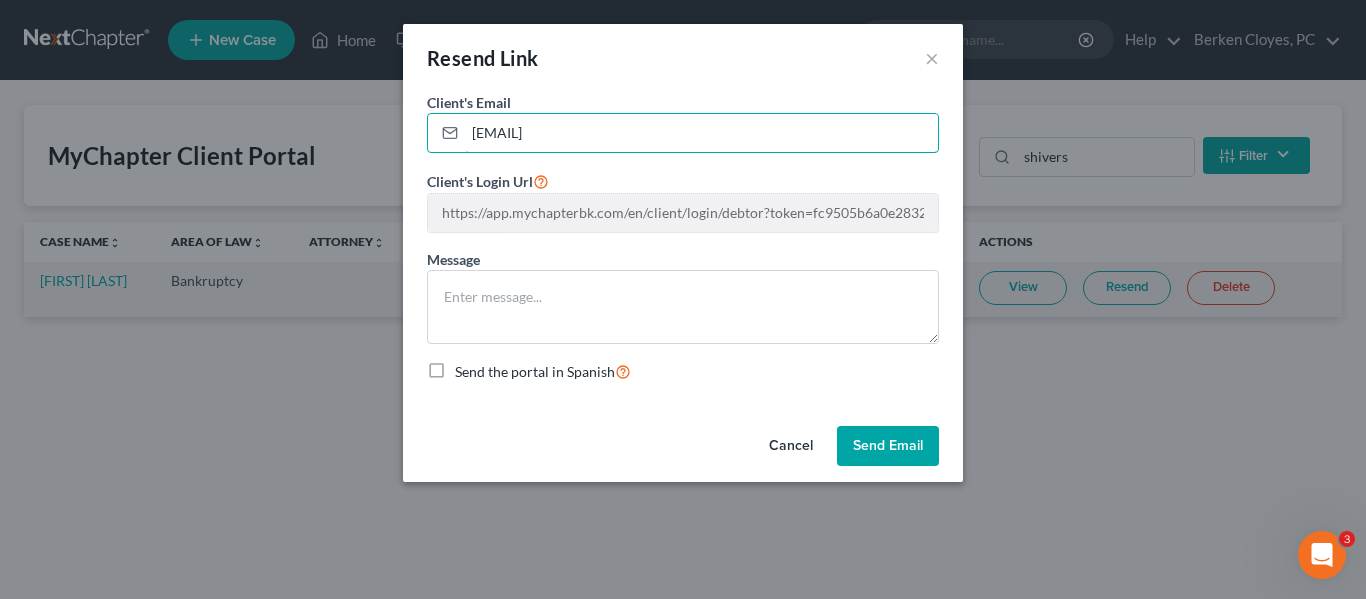 drag, startPoint x: 626, startPoint y: 136, endPoint x: 324, endPoint y: 133, distance: 302.0149 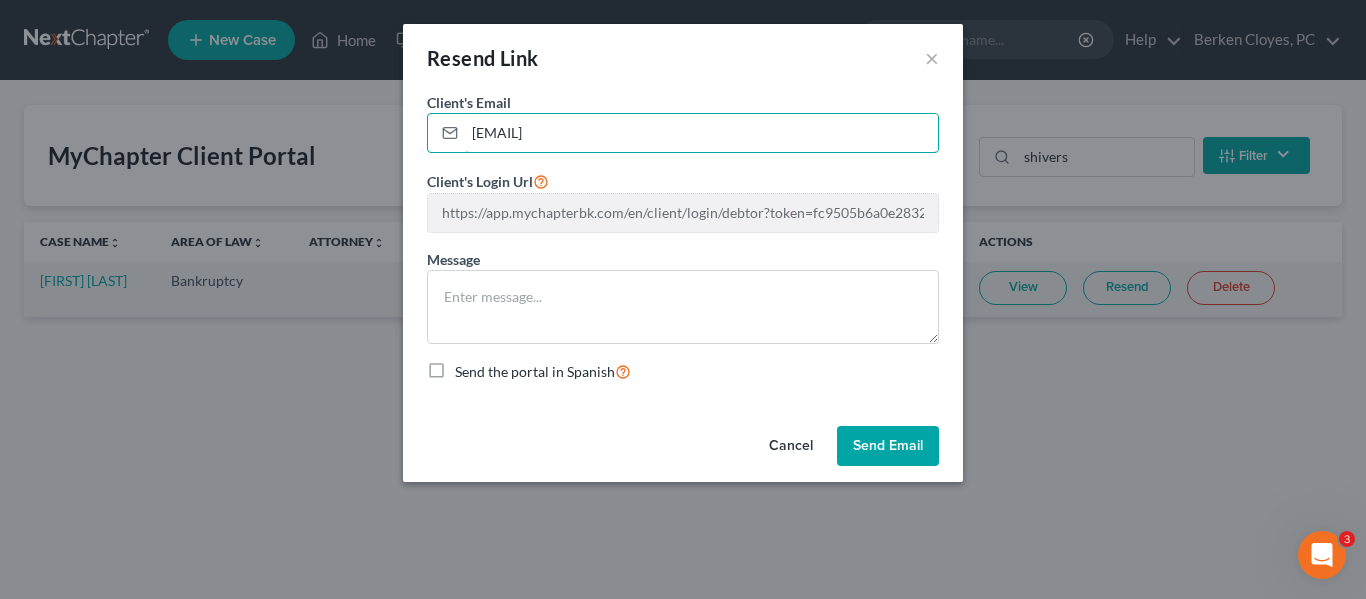 type on "[EMAIL]" 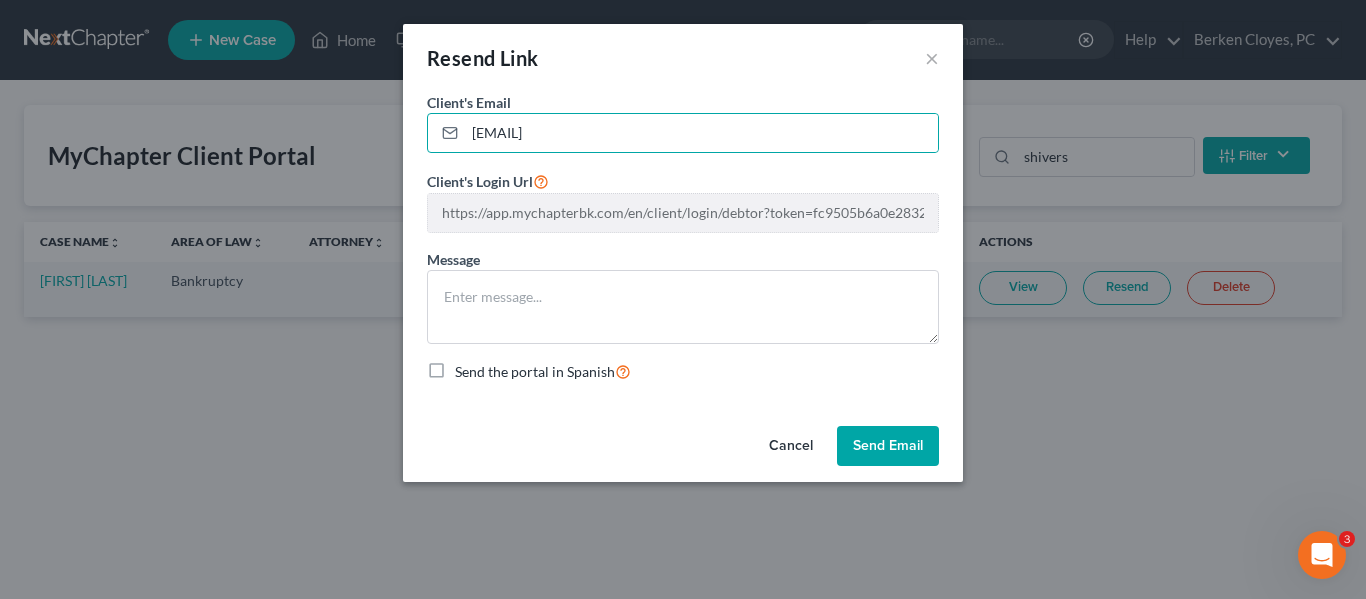 click on "Send Email" at bounding box center (888, 446) 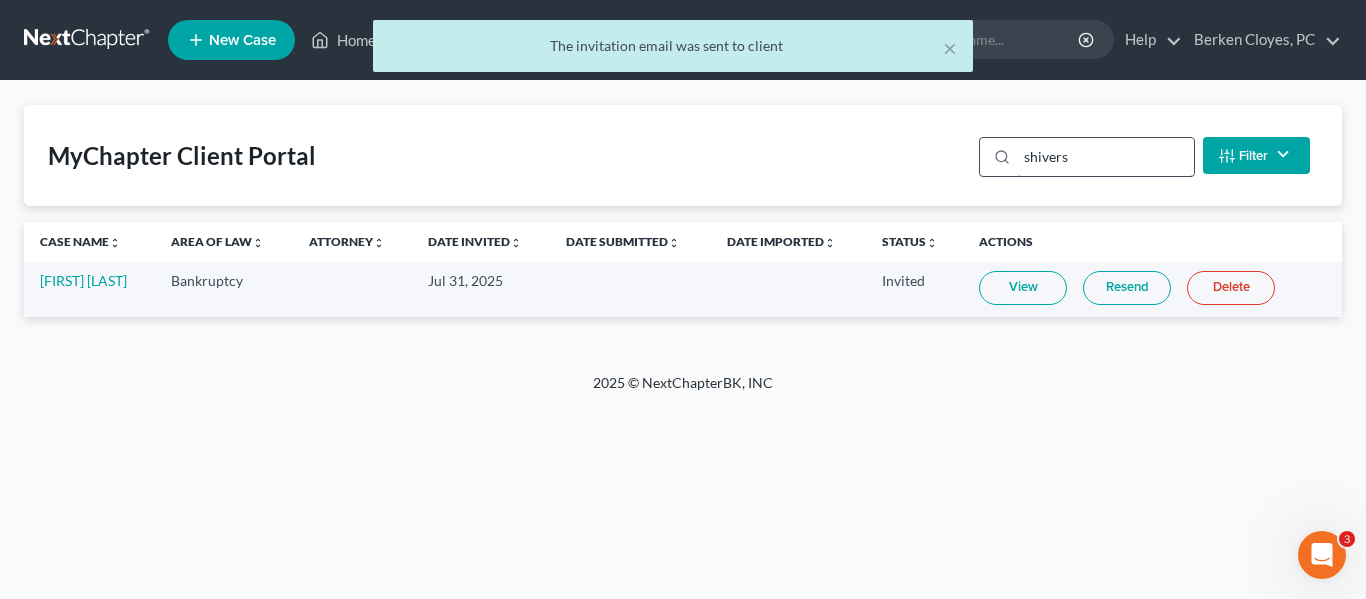 click on "shivers" at bounding box center (1105, 157) 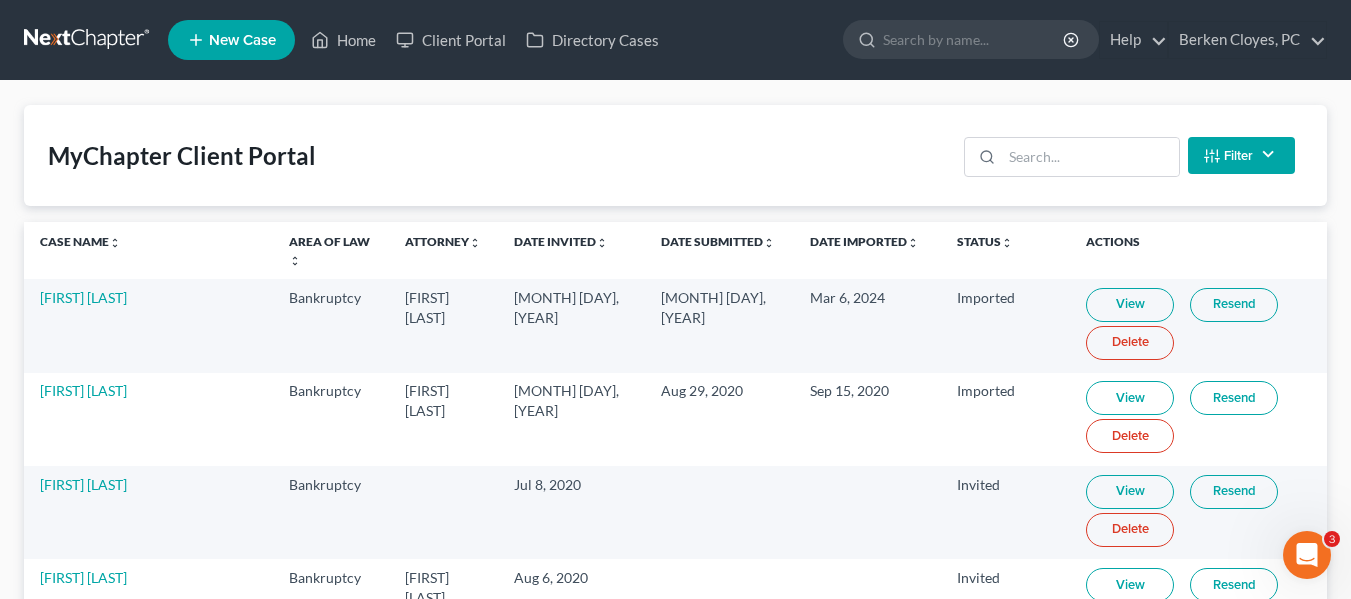 click on "Actions [FIRST] [LAST] Bankruptcy [FIRST] [LAST] [MONTH] [DAY], [YEAR] [MONTH] [DAY], [YEAR] [MONTH] [DAY], [YEAR] Imported View Resend Delete [FIRST] [LAST] Bankruptcy [FIRST] [LAST] [MONTH] [DAY], [YEAR] [MONTH] [DAY], [YEAR] [MONTH] [DAY], [YEAR] Imported View Resend Delete [FIRST] [LAST] Bankruptcy [MONTH] [DAY], [YEAR] Invited View Resend Delete [FIRST] [LAST] Bankruptcy [FIRST] [LAST] [MONTH] [DAY], [YEAR] Invited View Resend Delete [FIRST] [LAST]" at bounding box center (675, 39376) 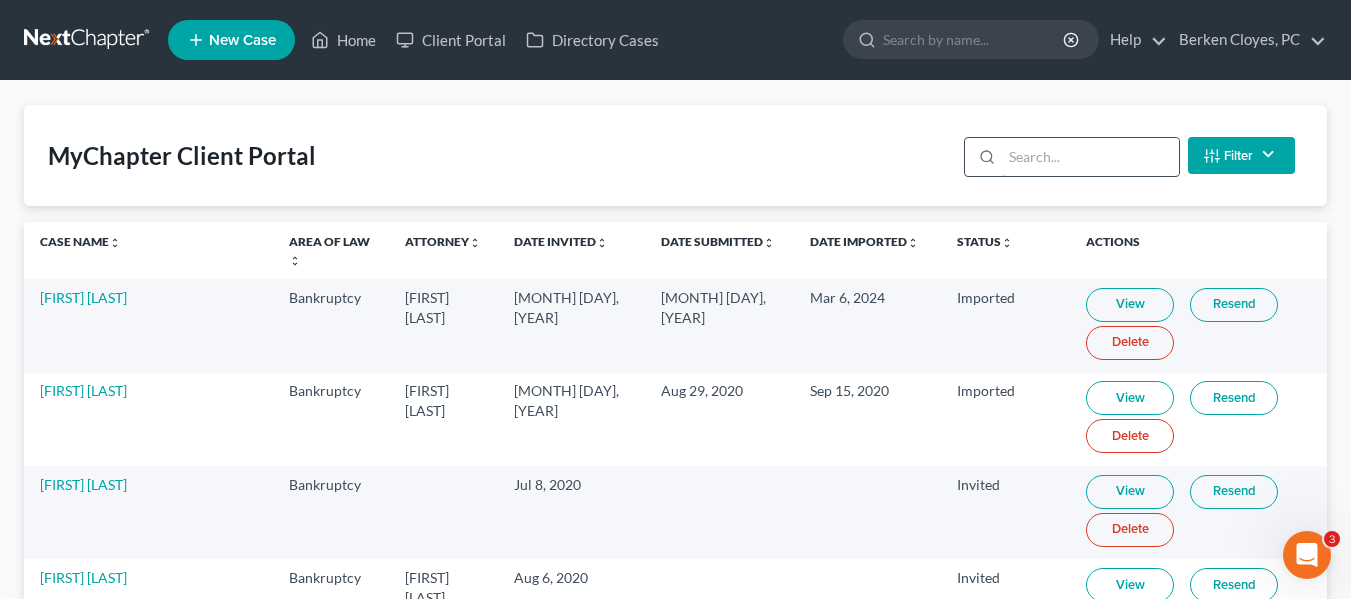 click at bounding box center [1090, 157] 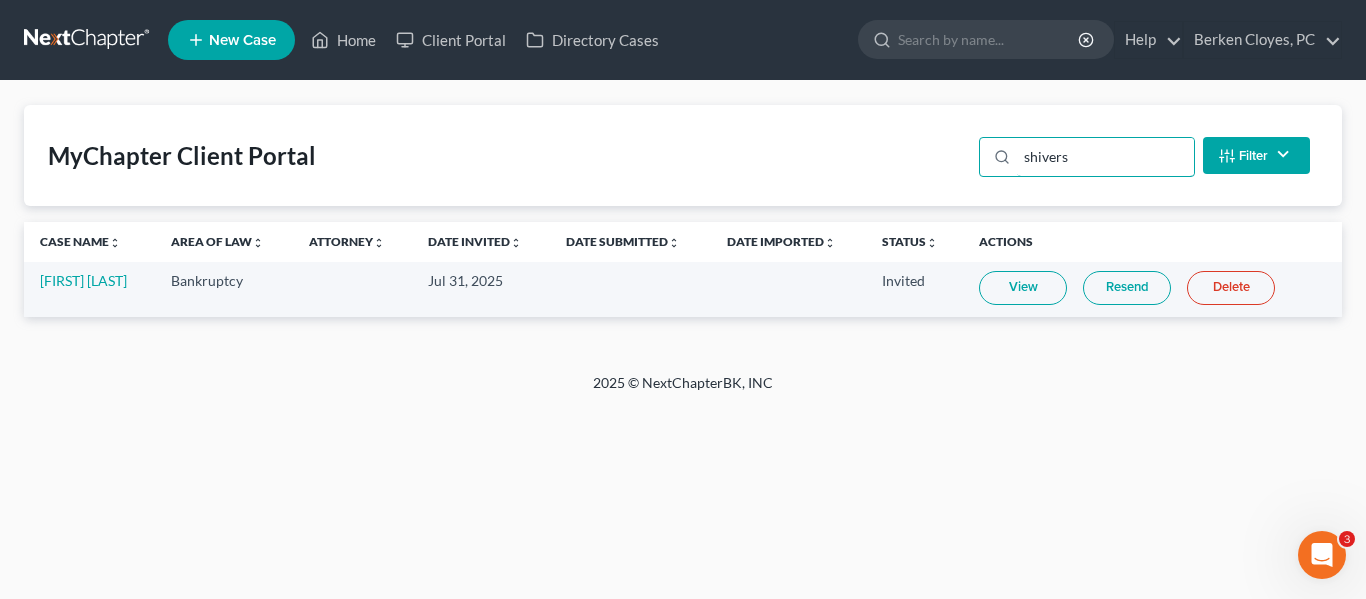 type on "shivers" 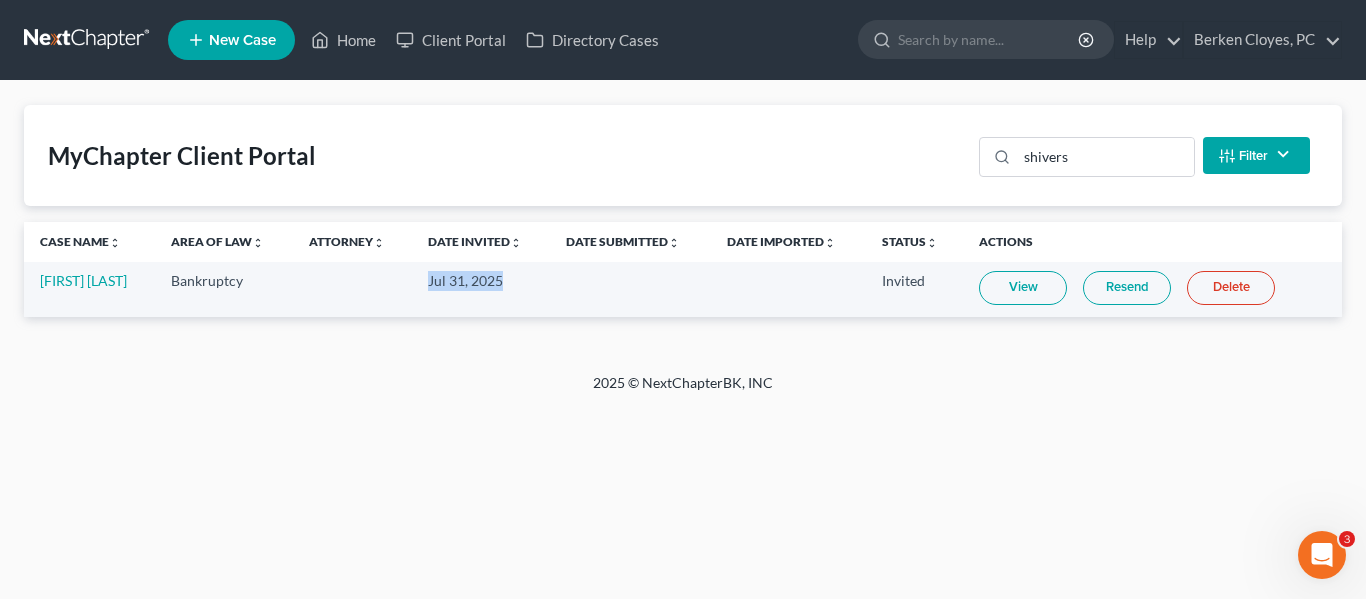 drag, startPoint x: 429, startPoint y: 280, endPoint x: 608, endPoint y: 268, distance: 179.40178 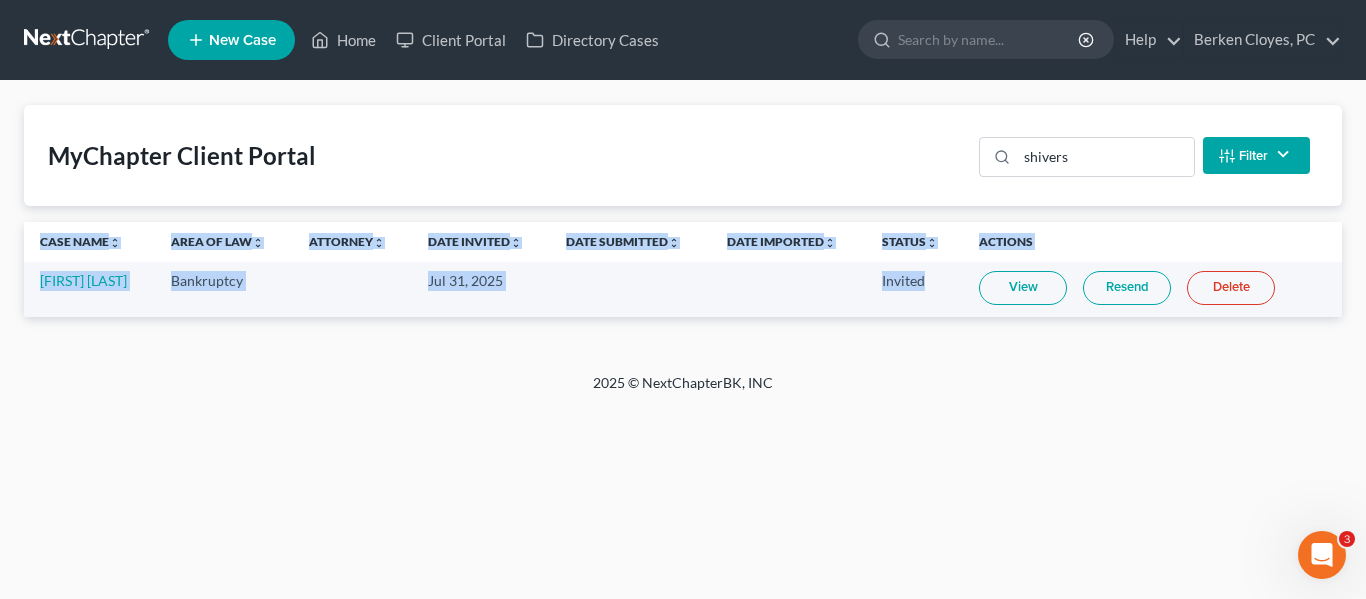 drag, startPoint x: 949, startPoint y: 280, endPoint x: 1092, endPoint y: 281, distance: 143.0035 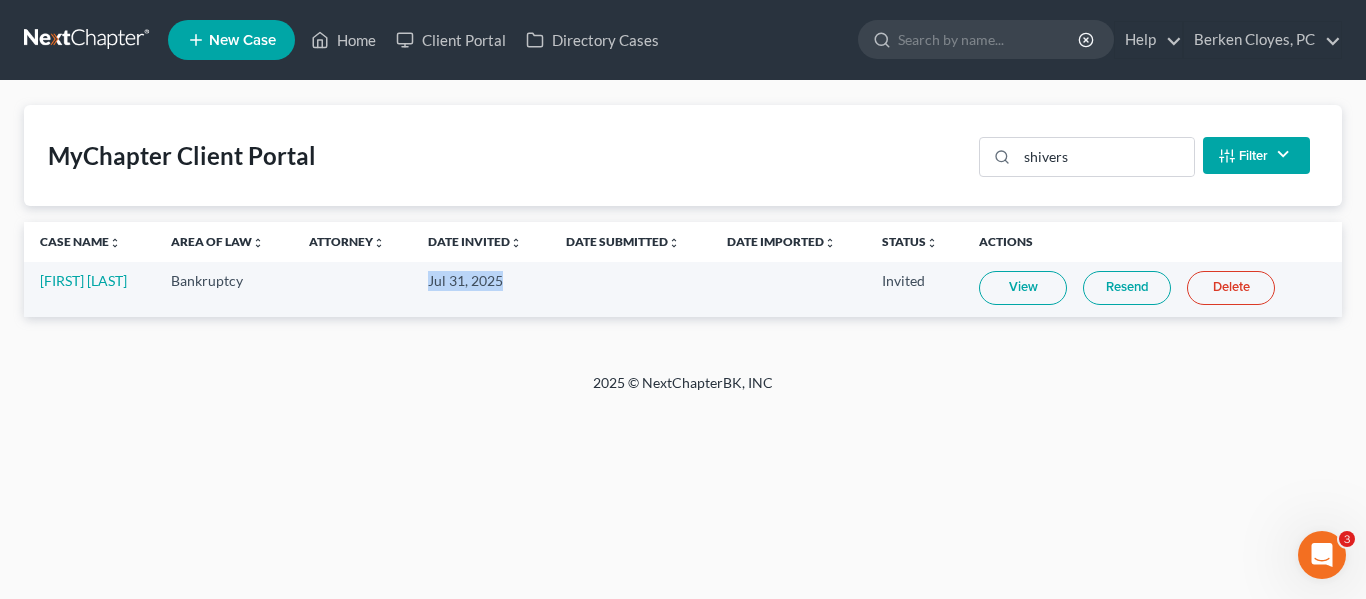 drag, startPoint x: 418, startPoint y: 279, endPoint x: 548, endPoint y: 289, distance: 130.38405 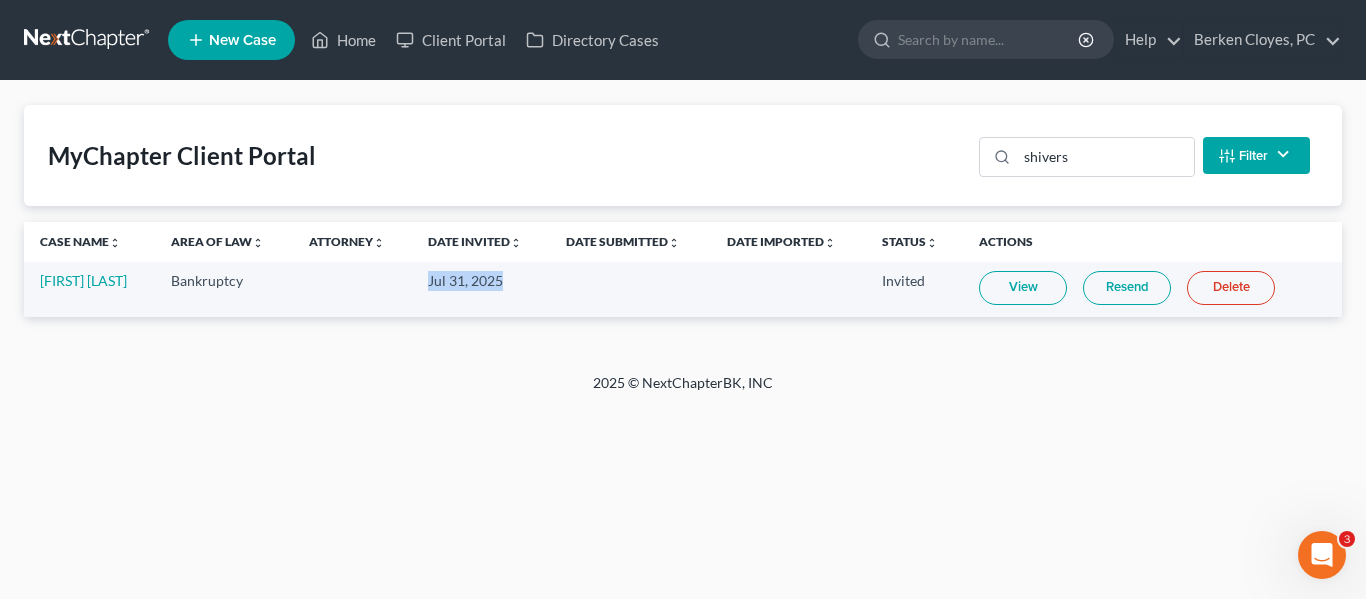 drag, startPoint x: 545, startPoint y: 284, endPoint x: 357, endPoint y: 285, distance: 188.00266 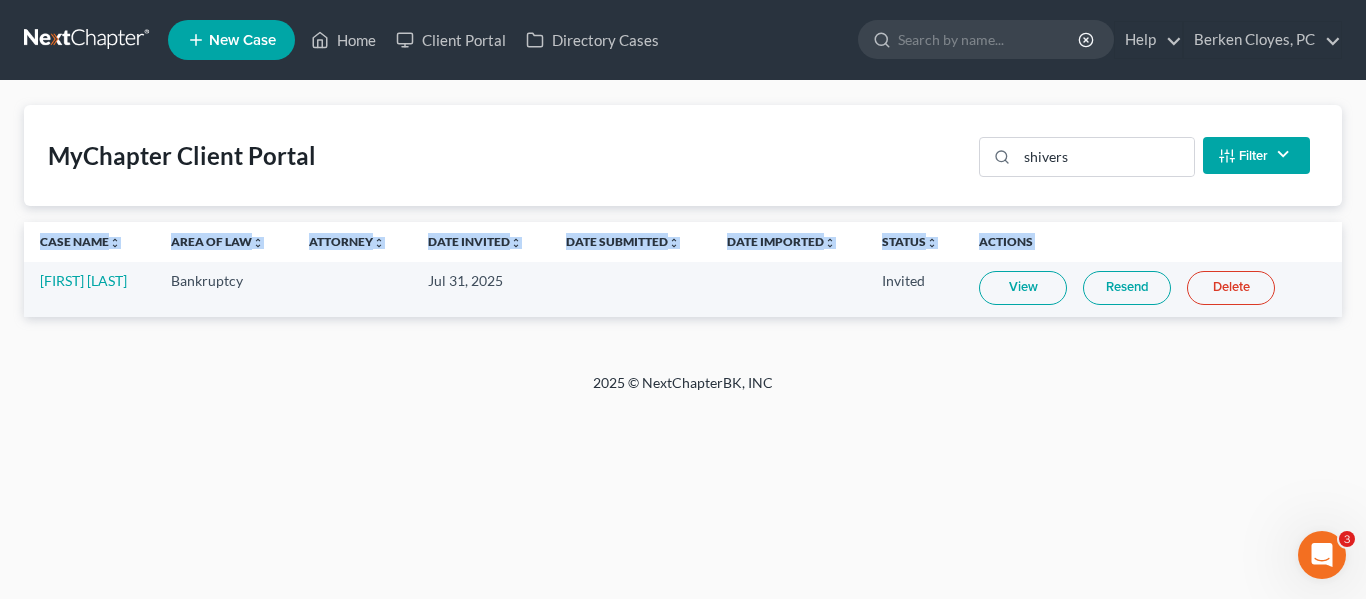 drag, startPoint x: 27, startPoint y: 280, endPoint x: 1312, endPoint y: 266, distance: 1285.0763 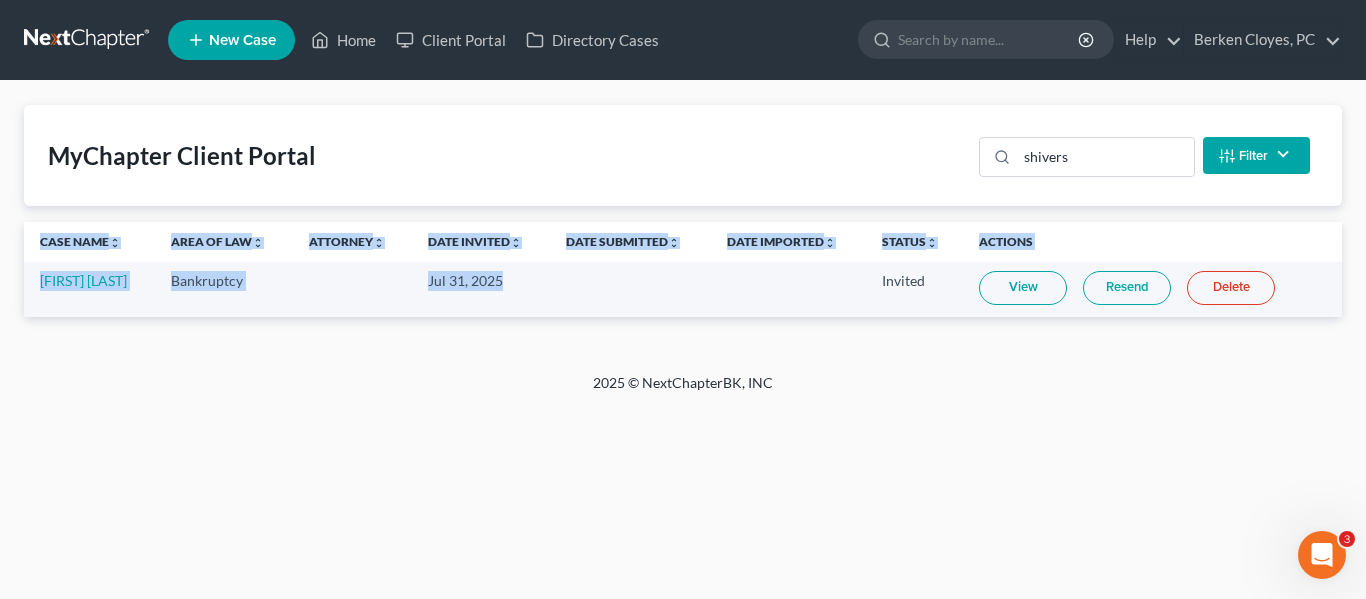 drag, startPoint x: 871, startPoint y: 275, endPoint x: 1003, endPoint y: 277, distance: 132.01515 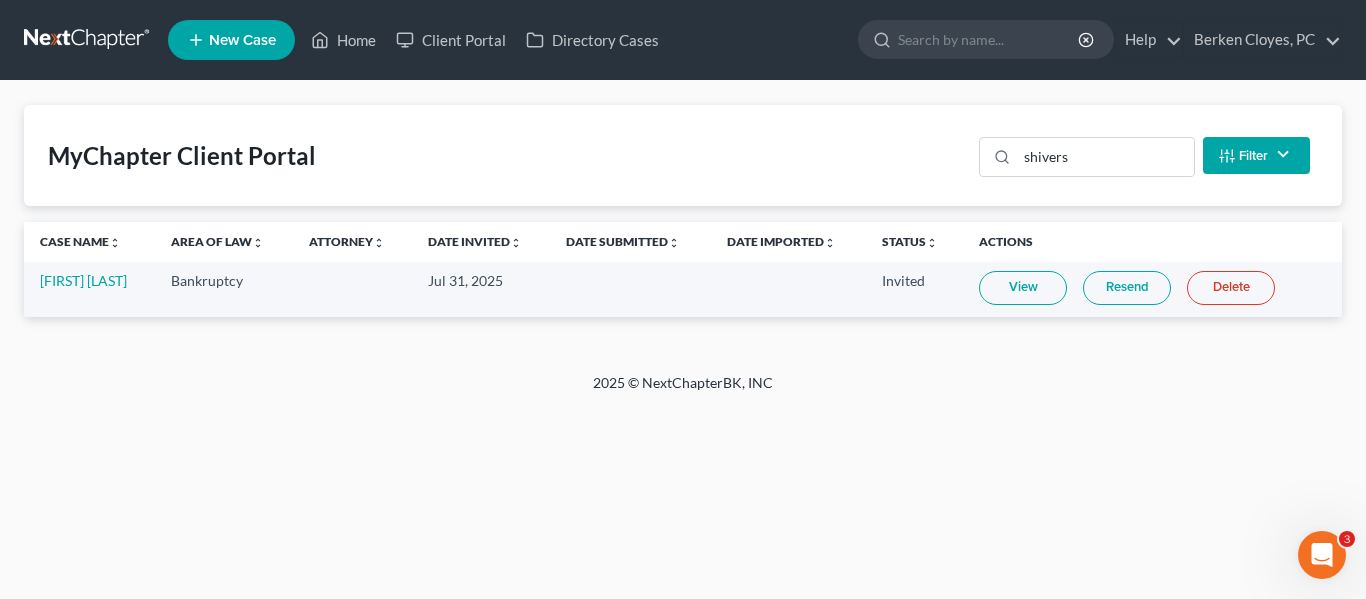 click on "[FIRST] [LAST]" at bounding box center (89, 289) 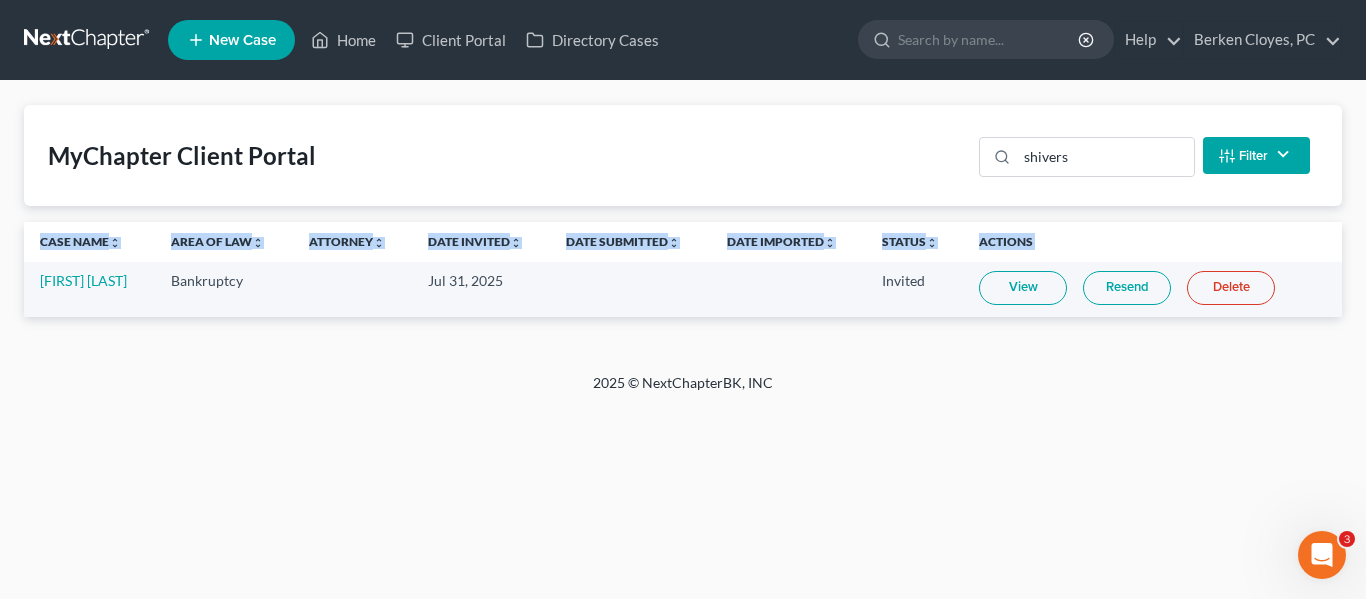 drag, startPoint x: 28, startPoint y: 279, endPoint x: 974, endPoint y: 283, distance: 946.0085 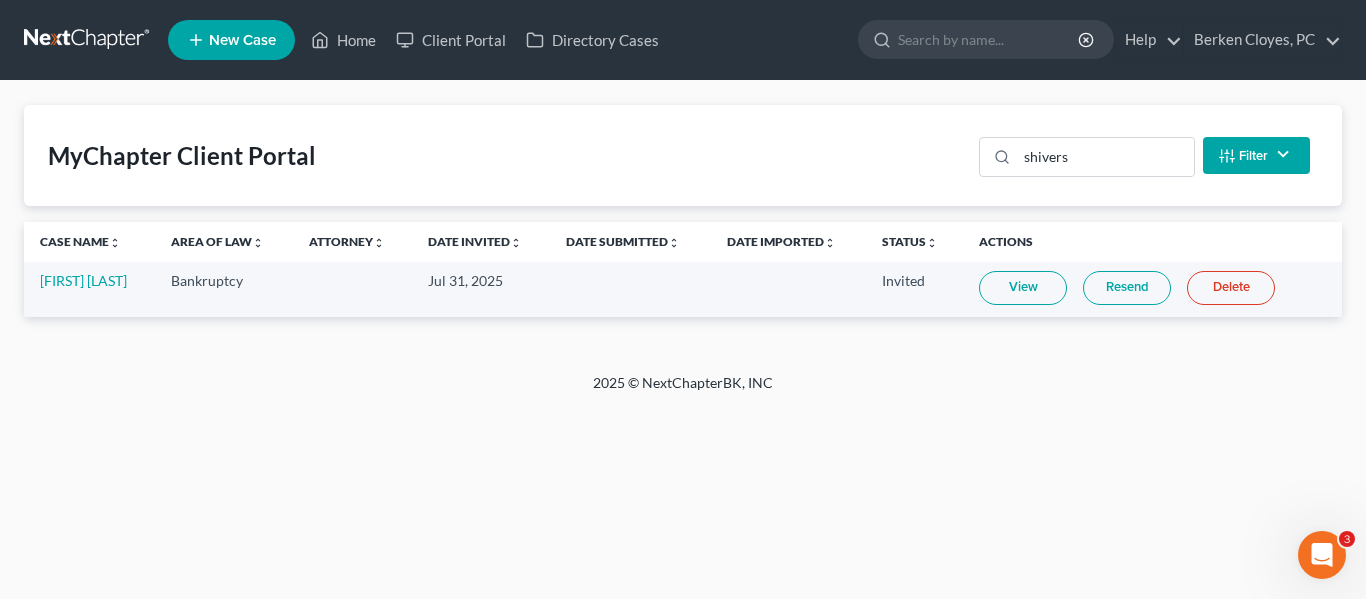 click on "Resend" at bounding box center [1127, 288] 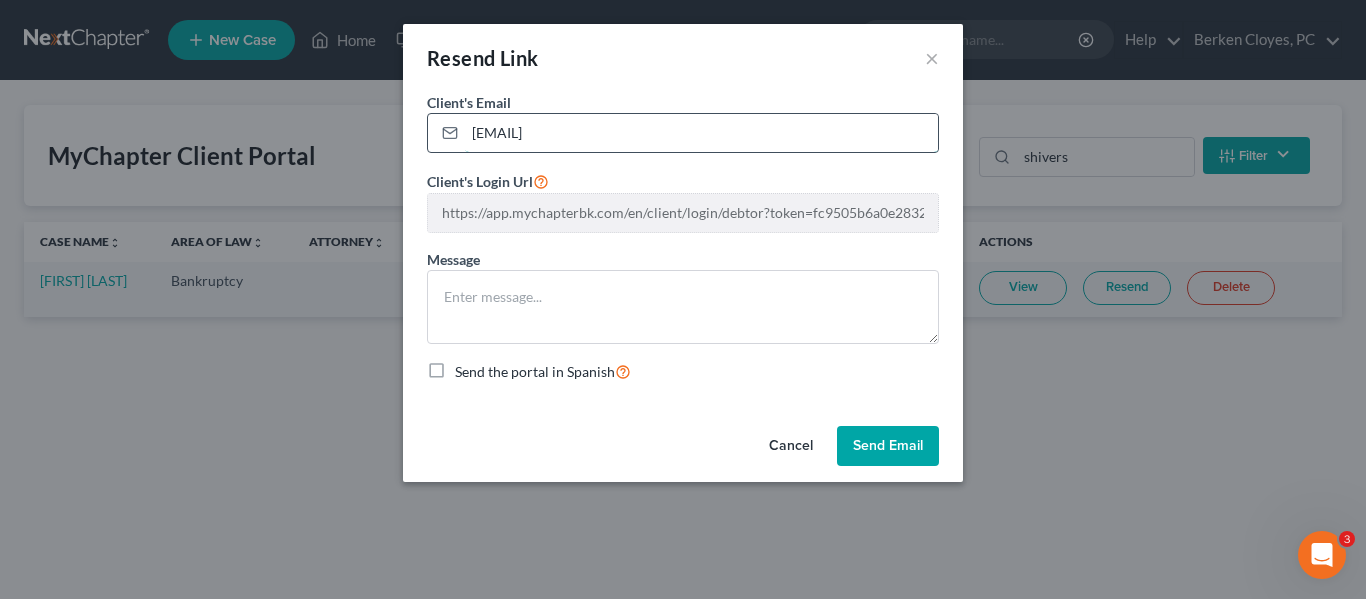 click on "[EMAIL]" at bounding box center (701, 133) 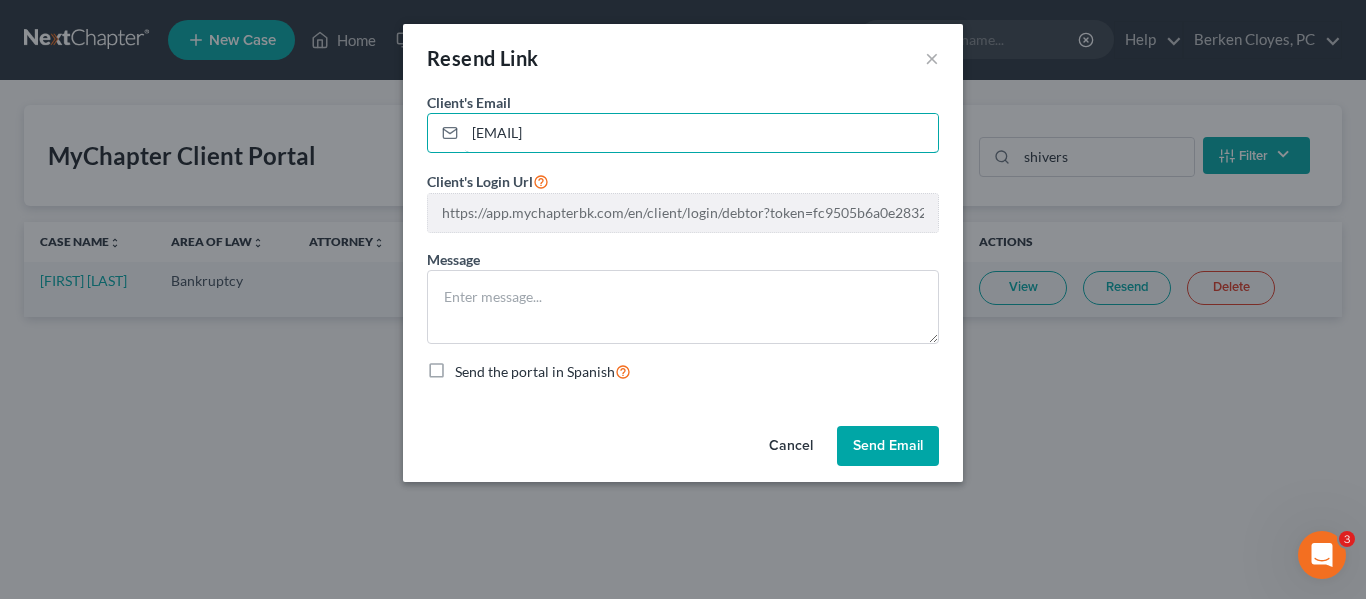 drag, startPoint x: 629, startPoint y: 131, endPoint x: 396, endPoint y: 139, distance: 233.1373 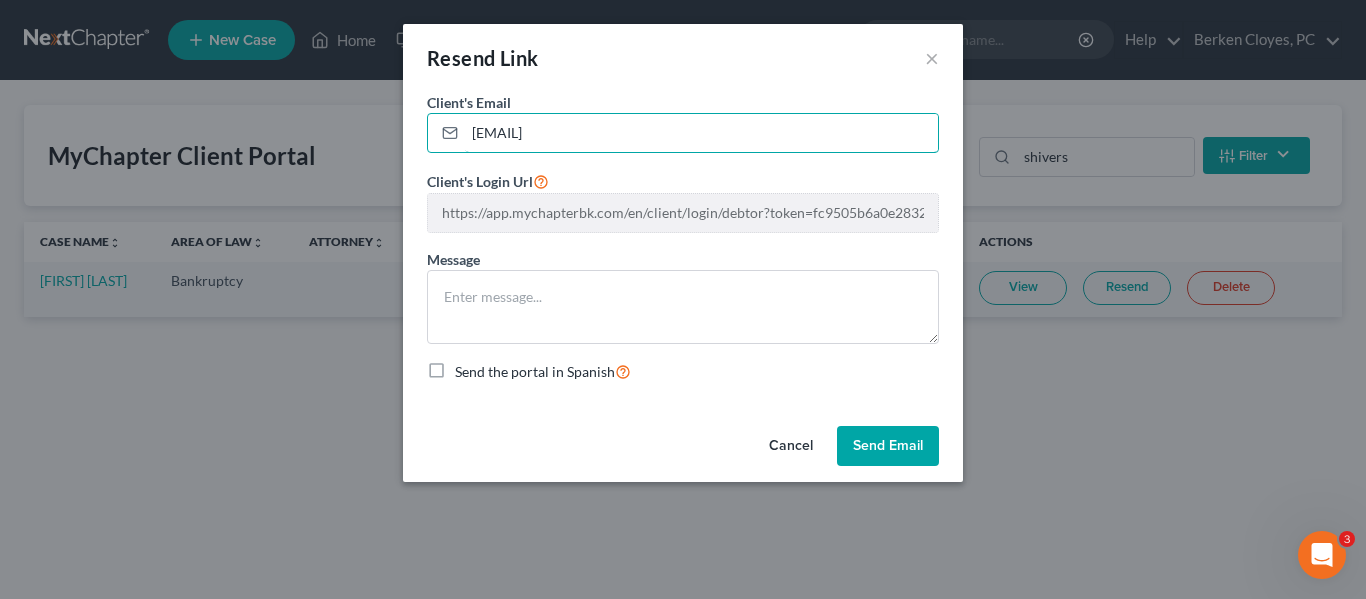 type 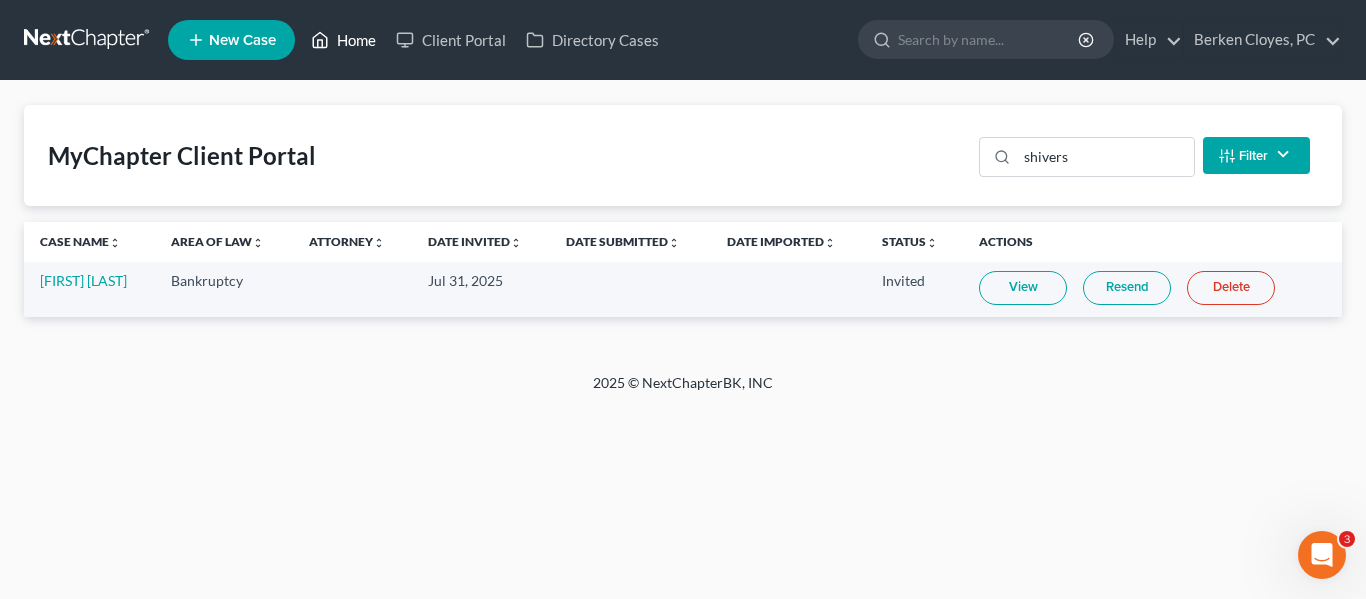 click on "Home" at bounding box center (343, 40) 